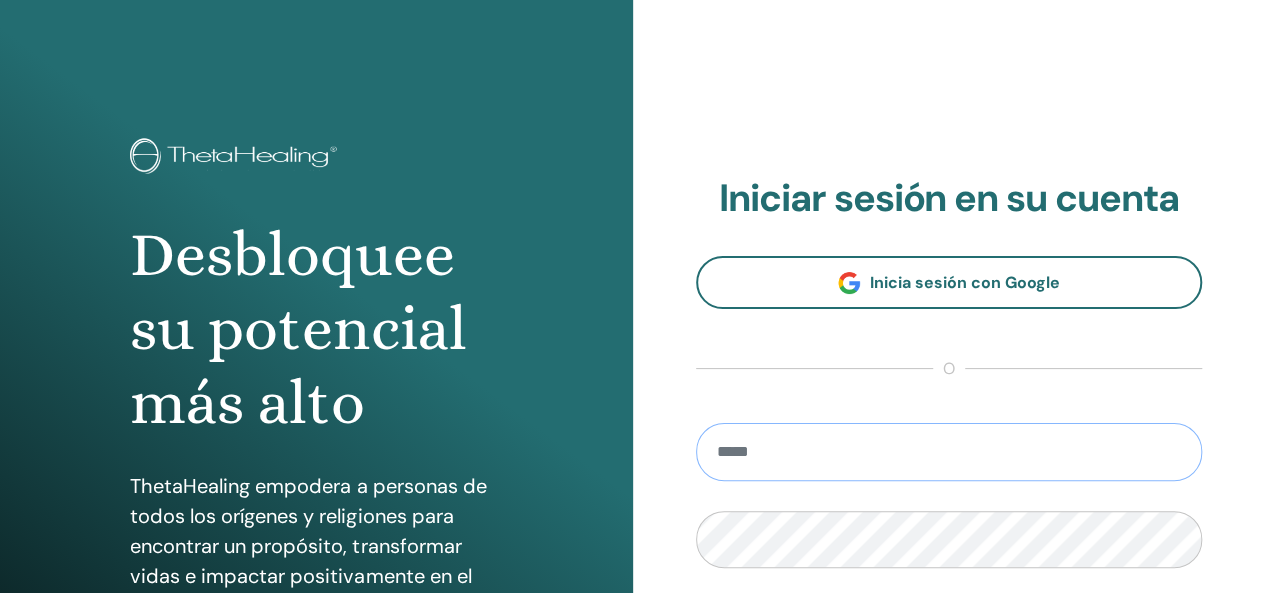 scroll, scrollTop: 0, scrollLeft: 0, axis: both 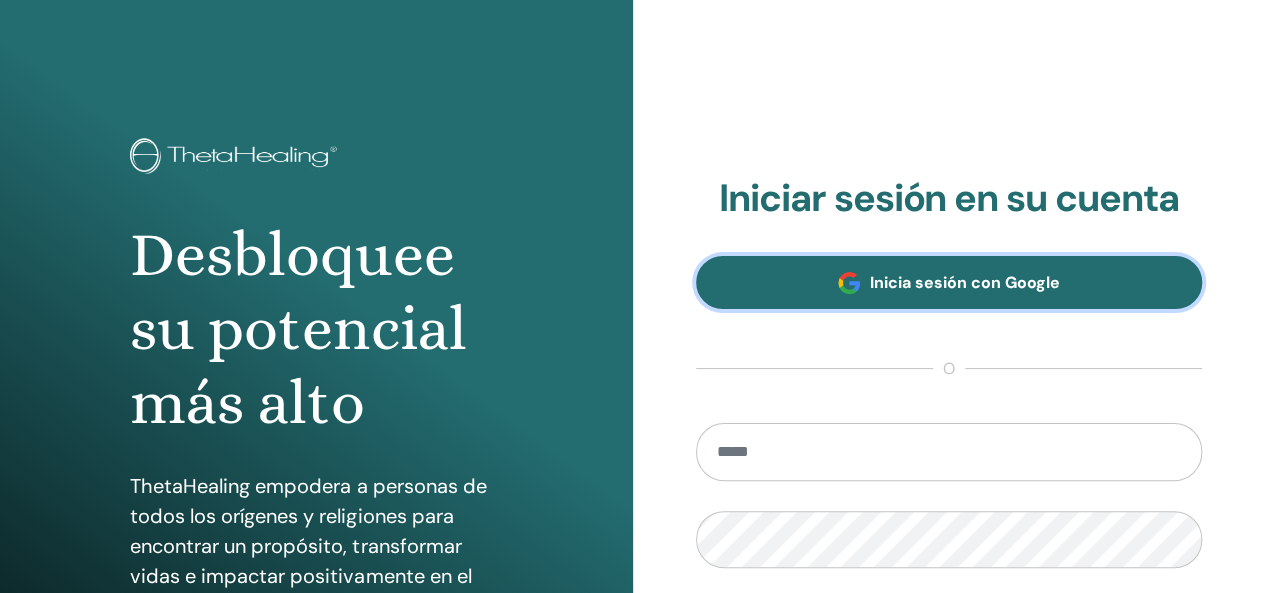 click on "Inicia sesión con Google" at bounding box center (949, 282) 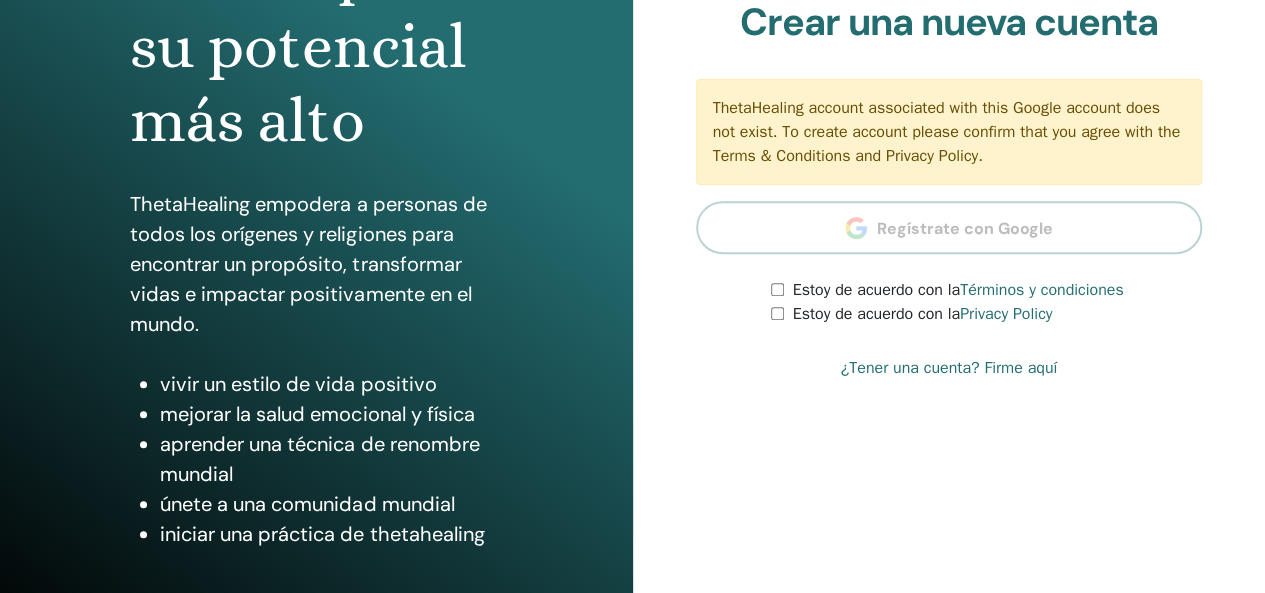 scroll, scrollTop: 366, scrollLeft: 0, axis: vertical 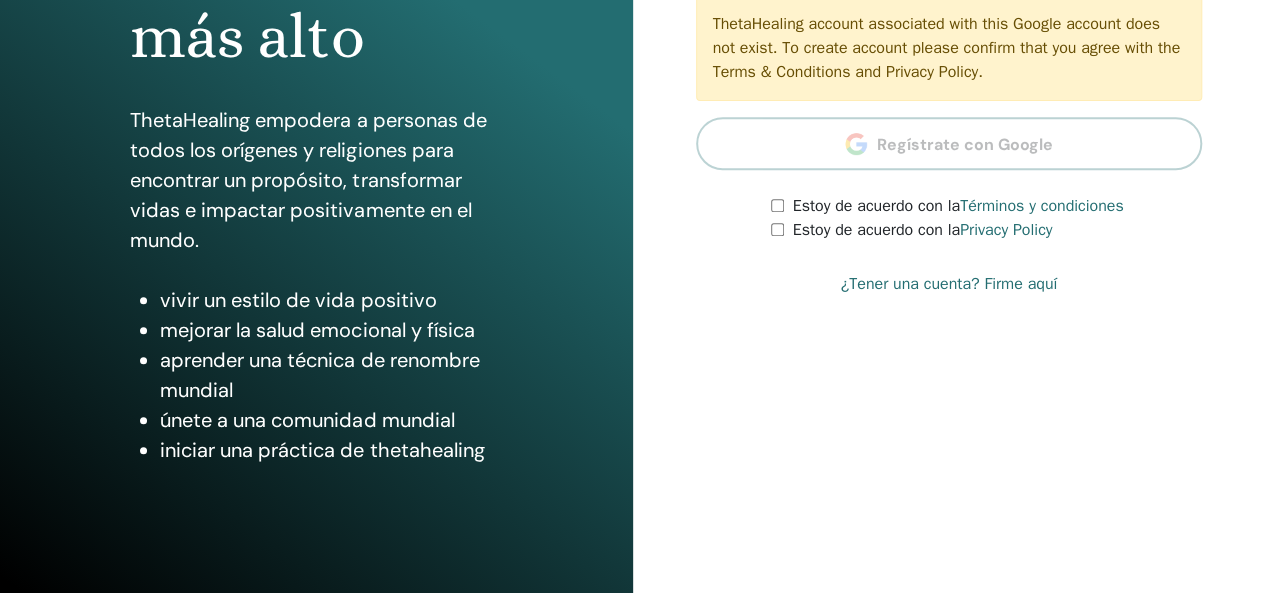 click on "Estoy de acuerdo con la  Términos y condiciones" at bounding box center (986, 206) 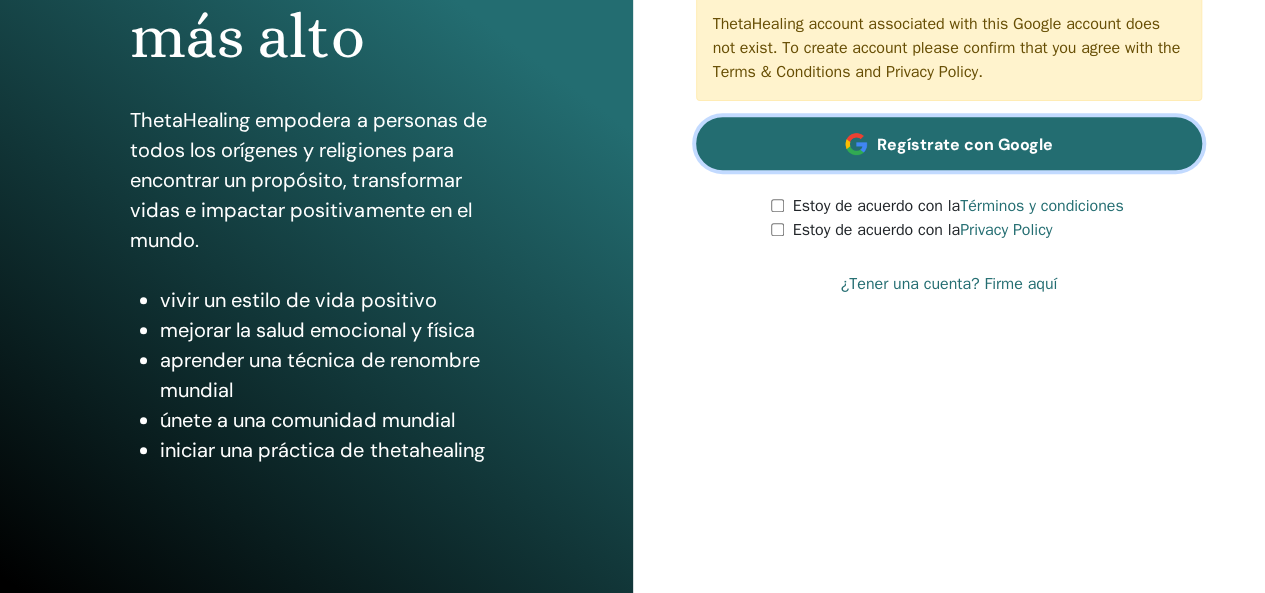 click on "Regístrate con Google" at bounding box center (949, 143) 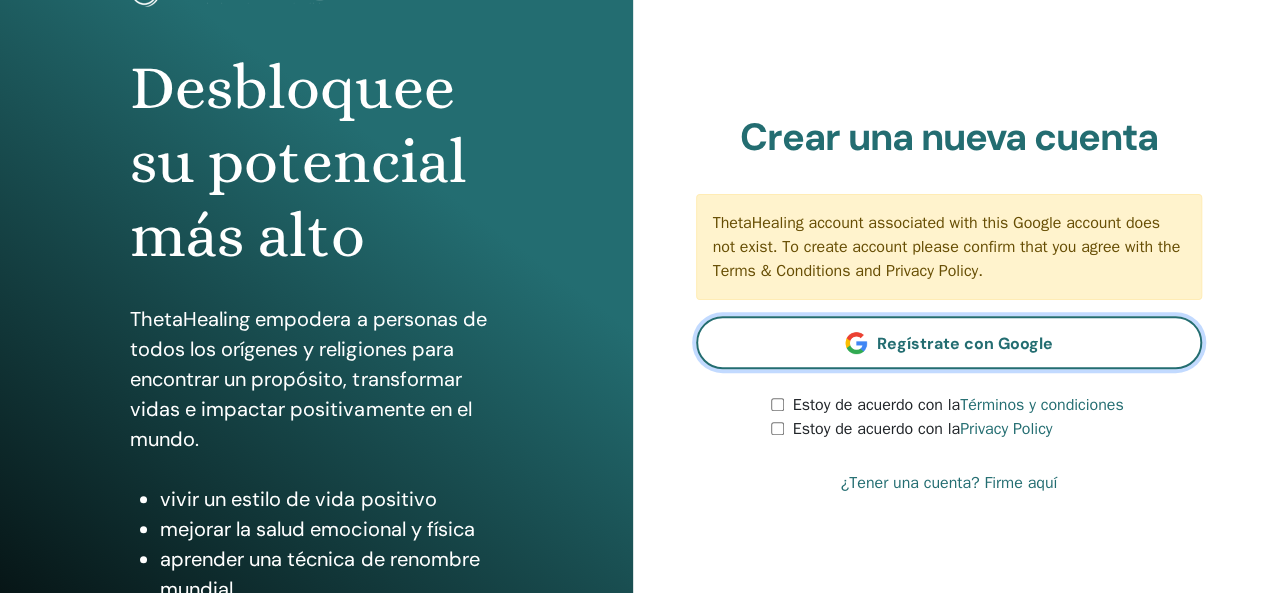 scroll, scrollTop: 153, scrollLeft: 0, axis: vertical 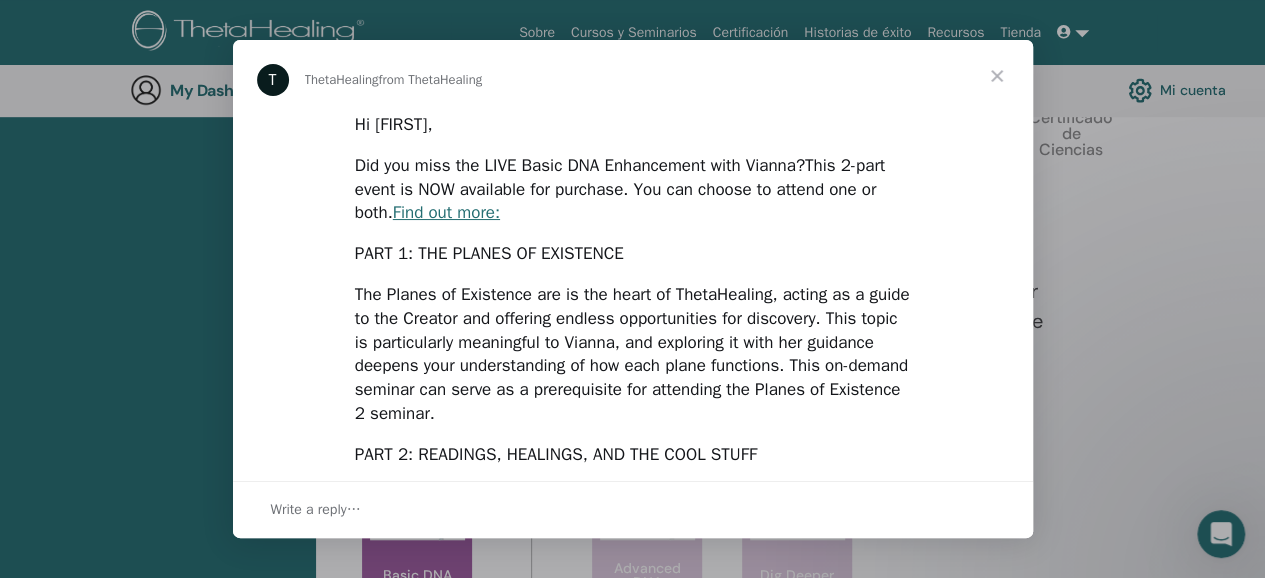 click at bounding box center [632, 289] 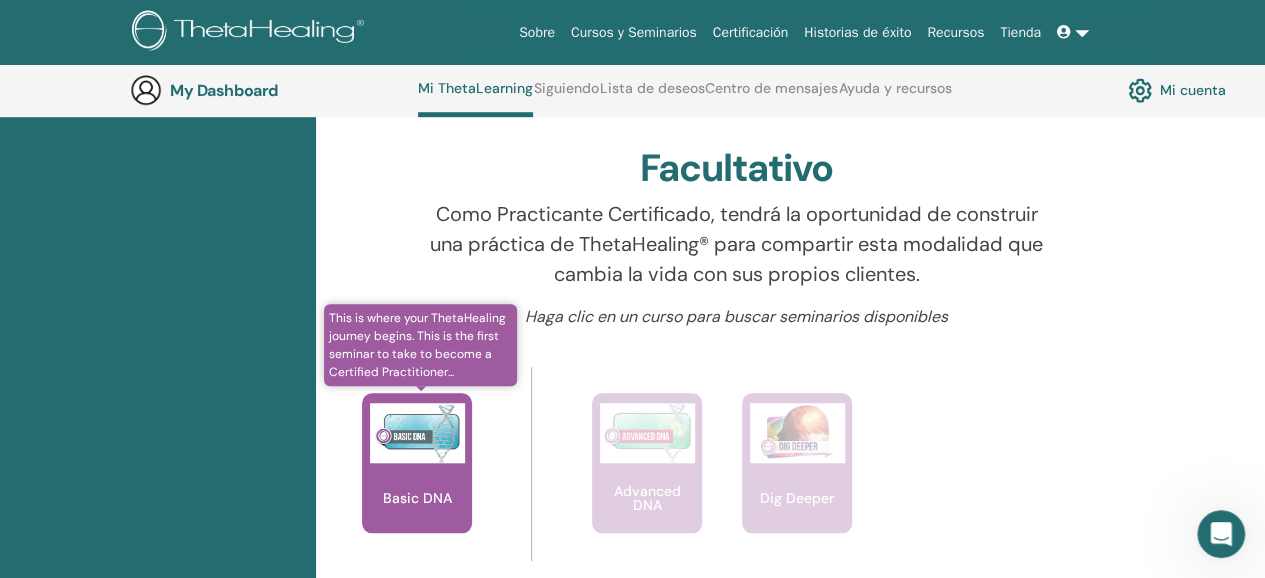 scroll, scrollTop: 652, scrollLeft: 0, axis: vertical 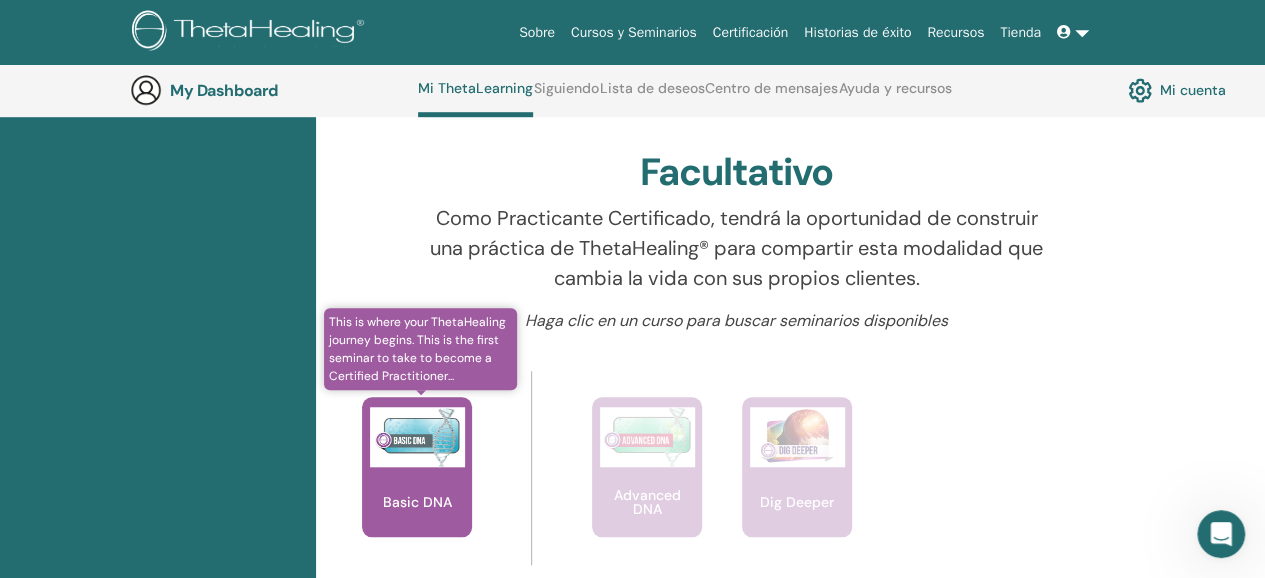 click at bounding box center (417, 437) 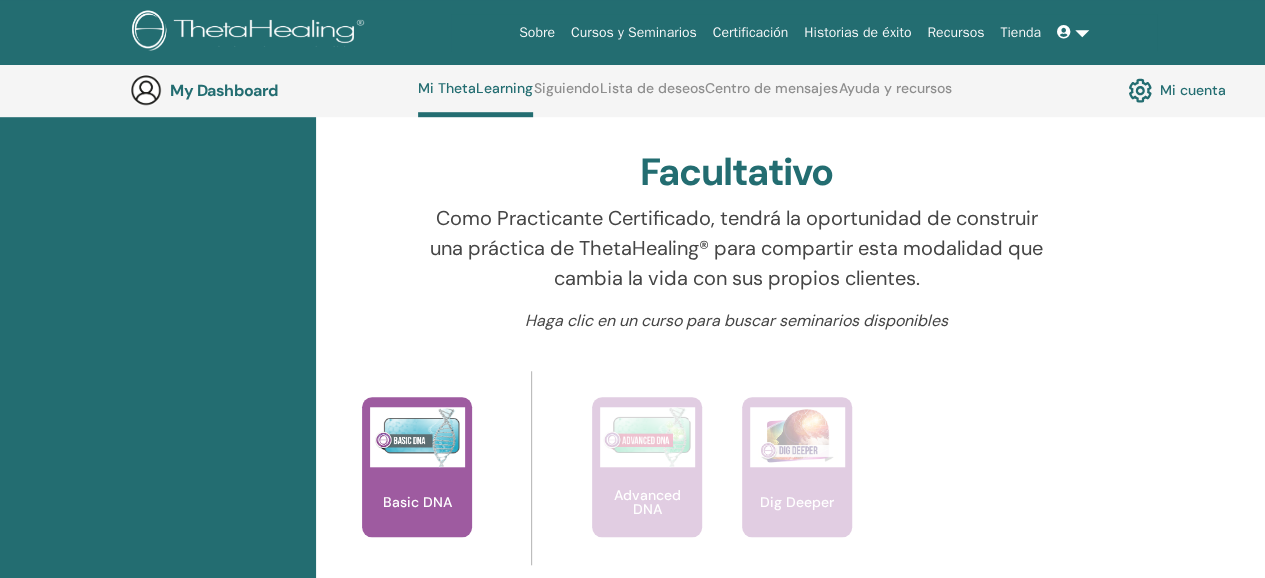 scroll, scrollTop: 652, scrollLeft: 0, axis: vertical 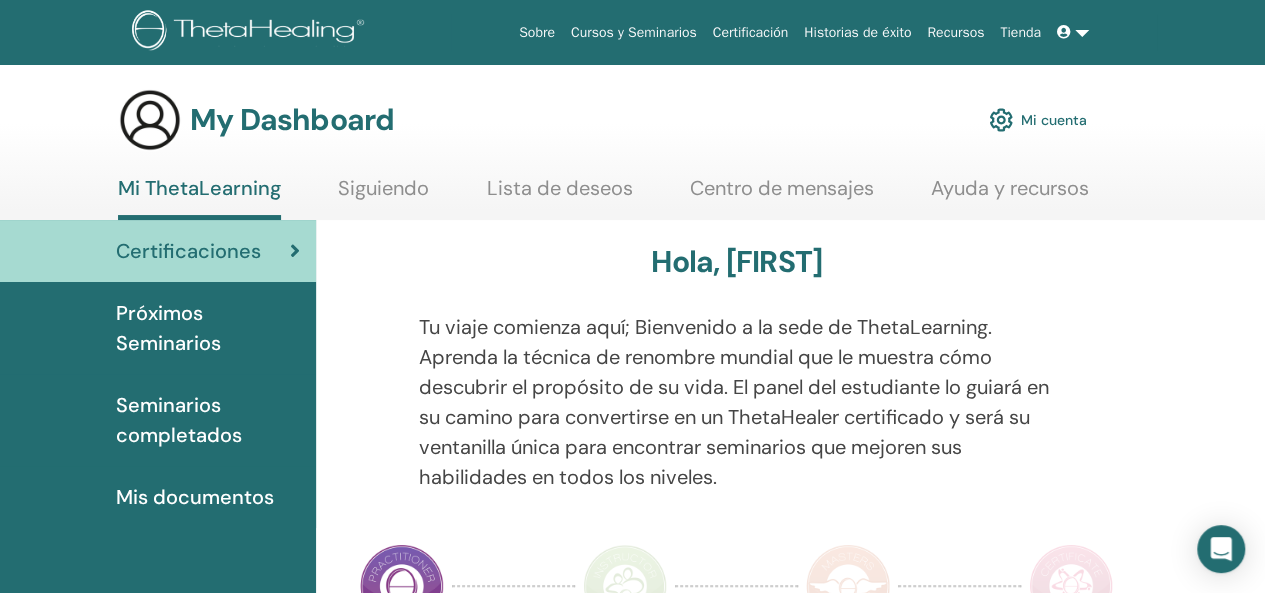 click on "Mi ThetaLearning" at bounding box center (199, 198) 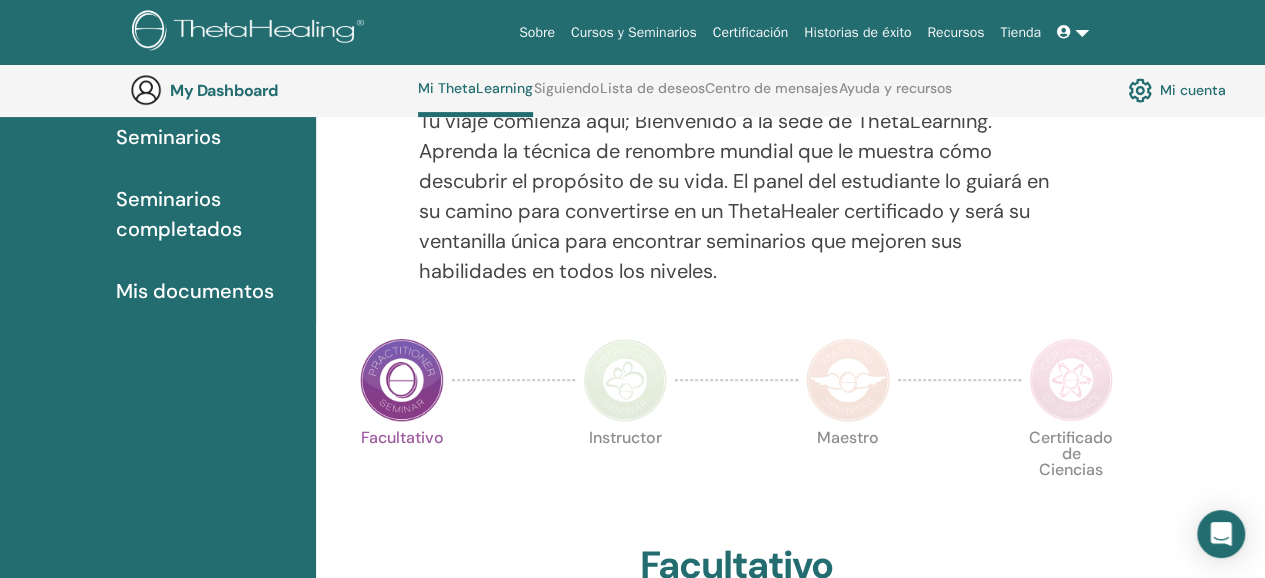scroll, scrollTop: 292, scrollLeft: 0, axis: vertical 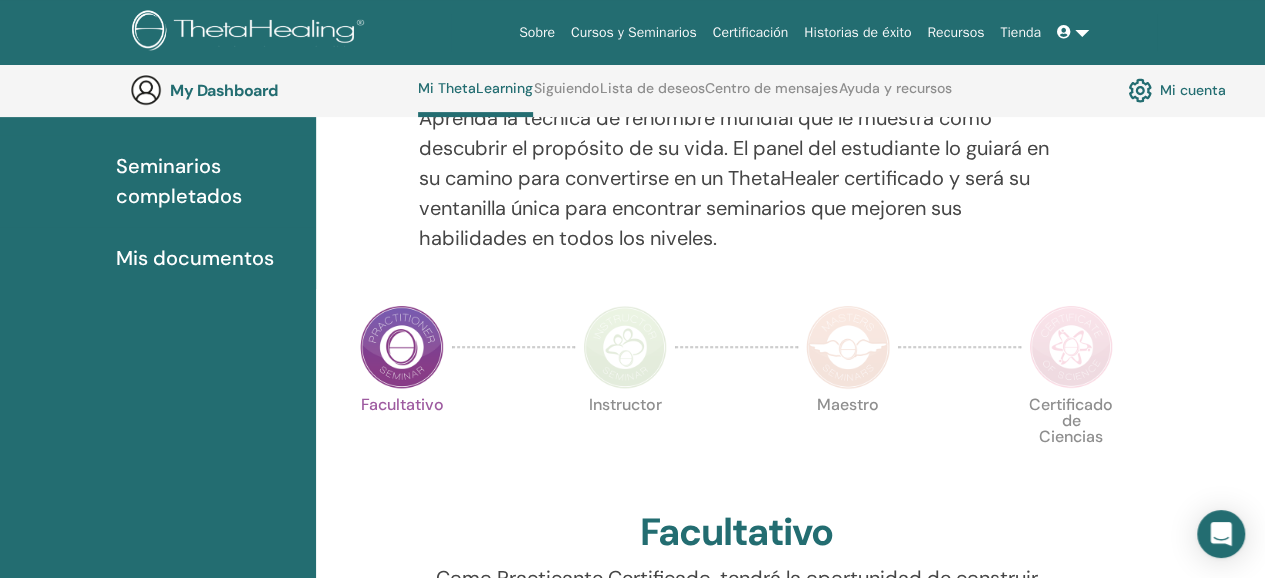 click at bounding box center [402, 347] 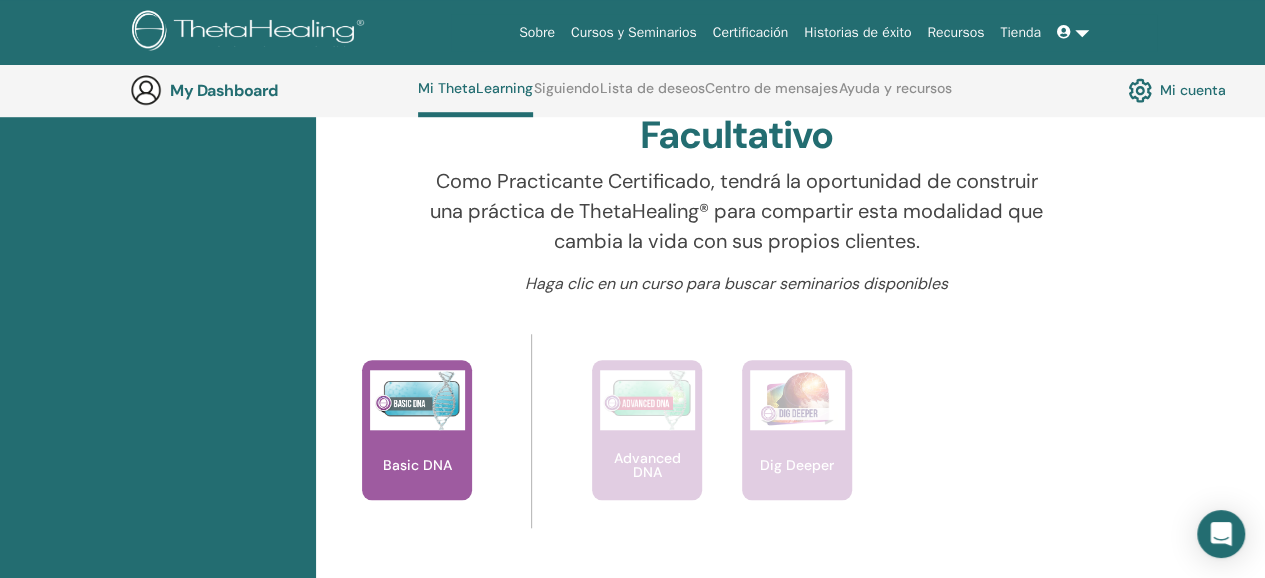 scroll, scrollTop: 712, scrollLeft: 0, axis: vertical 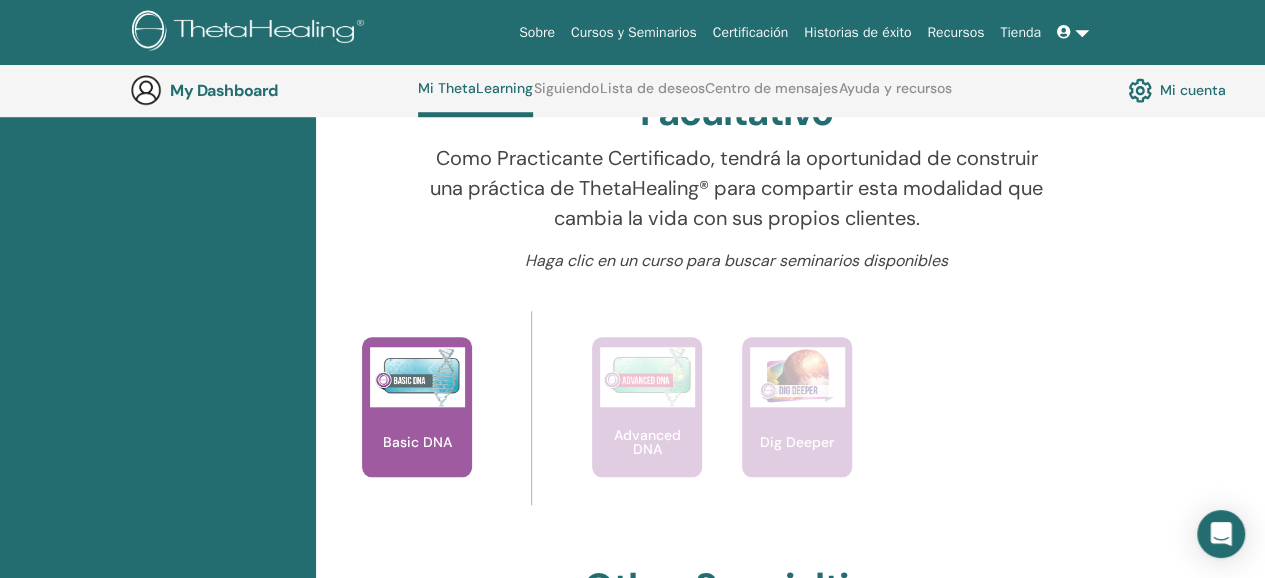 click at bounding box center (417, 377) 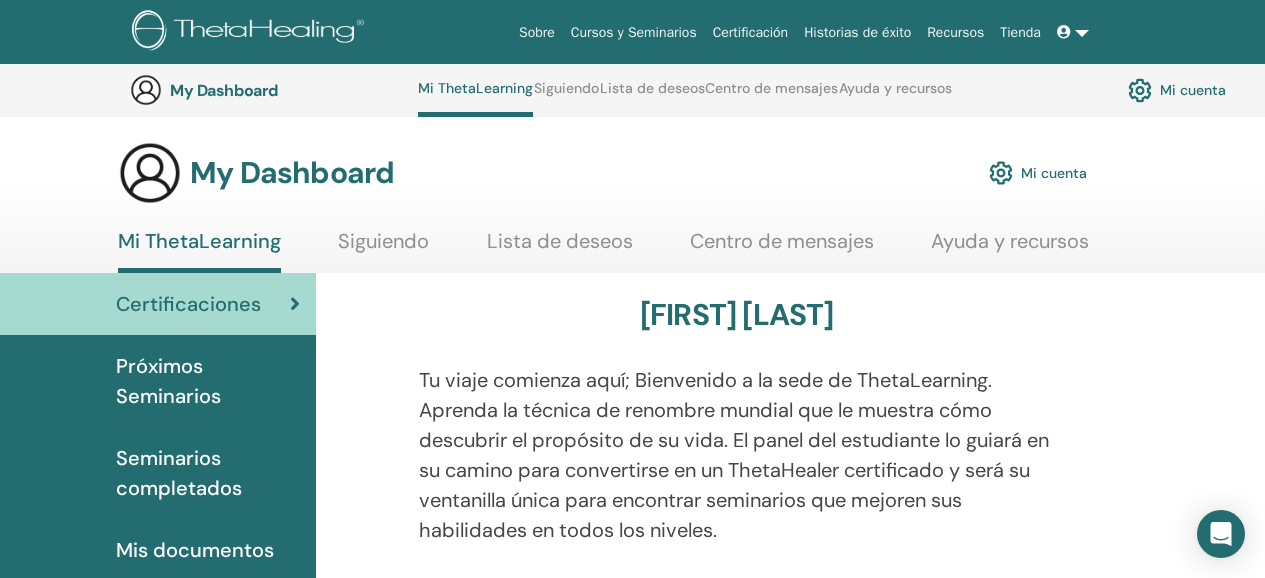 scroll, scrollTop: 712, scrollLeft: 0, axis: vertical 